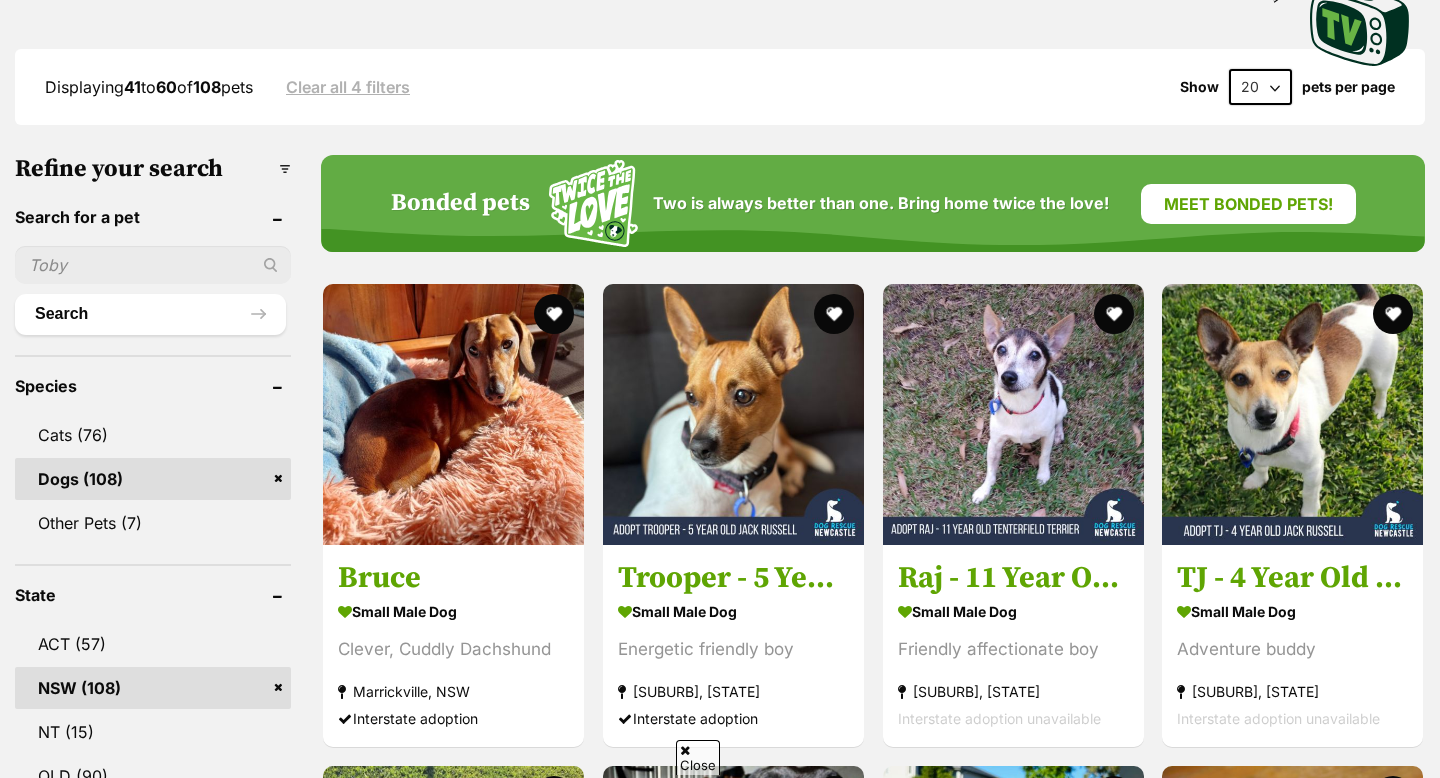 scroll, scrollTop: 0, scrollLeft: 0, axis: both 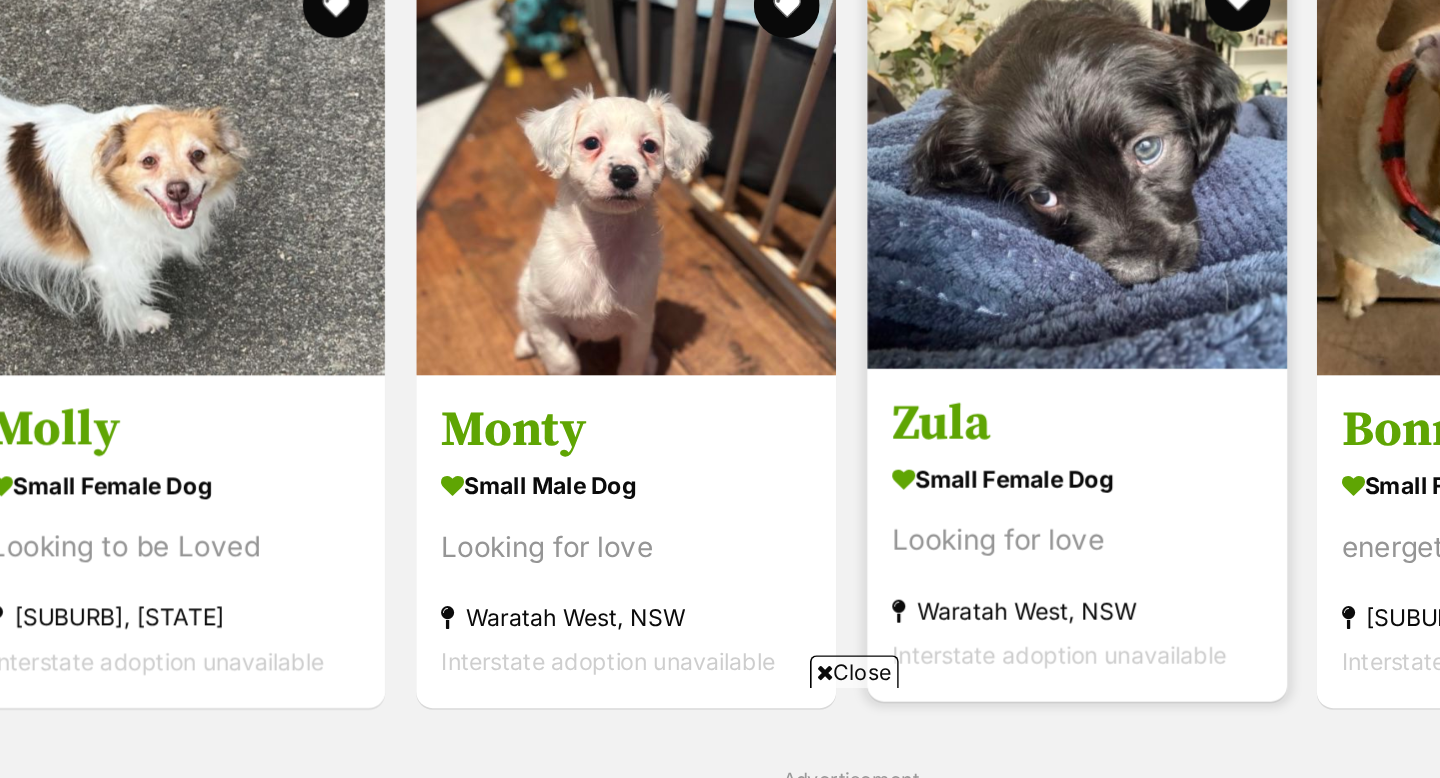 click at bounding box center [1022, 348] 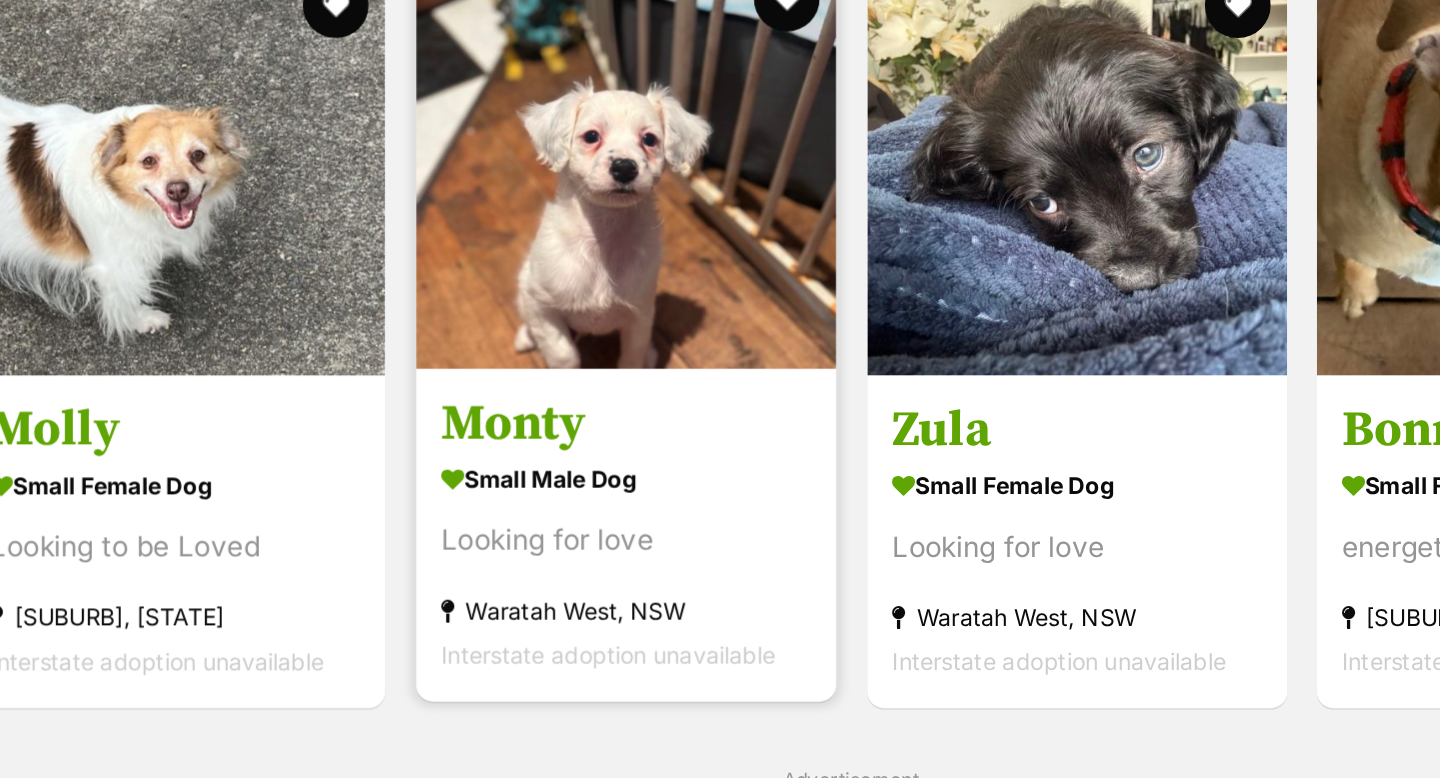 scroll, scrollTop: 0, scrollLeft: 0, axis: both 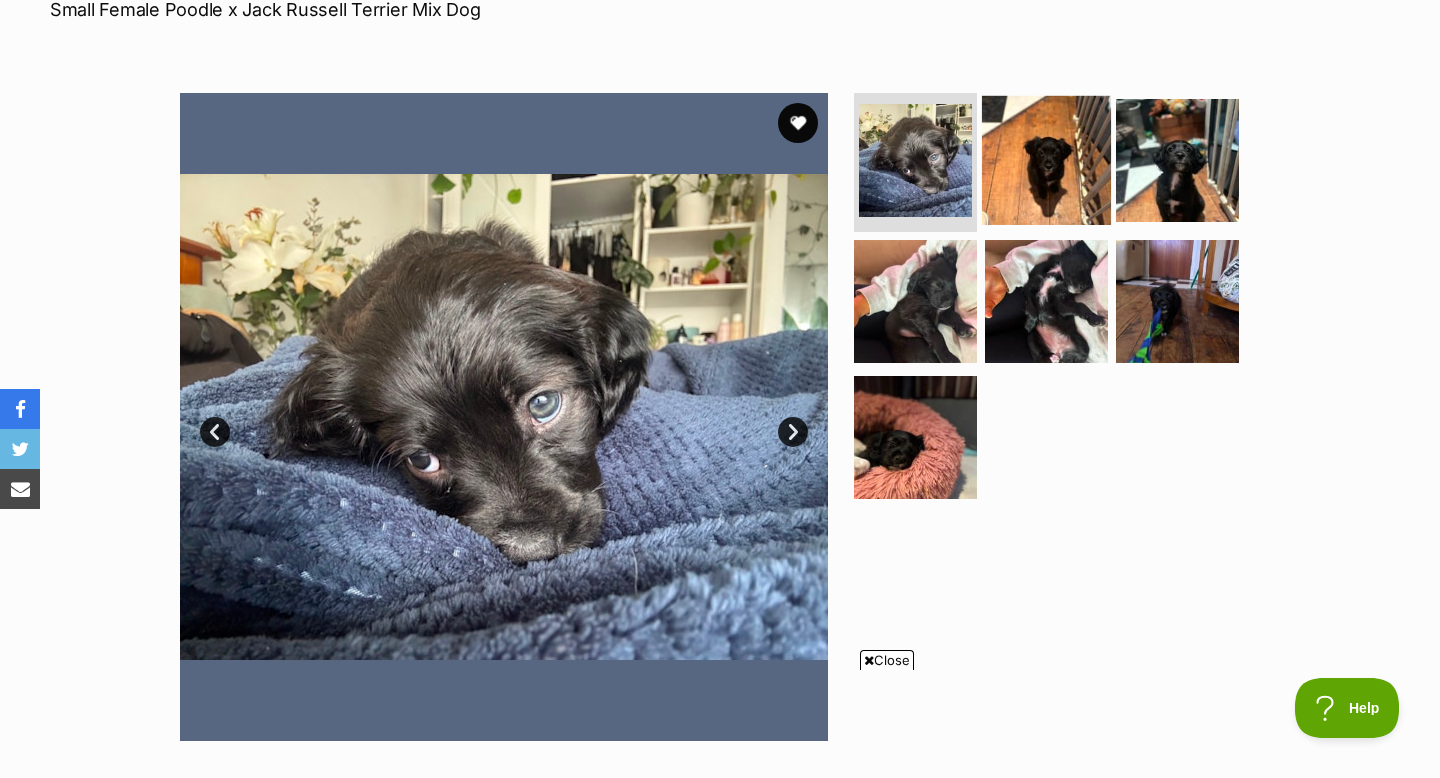 click at bounding box center (1046, 159) 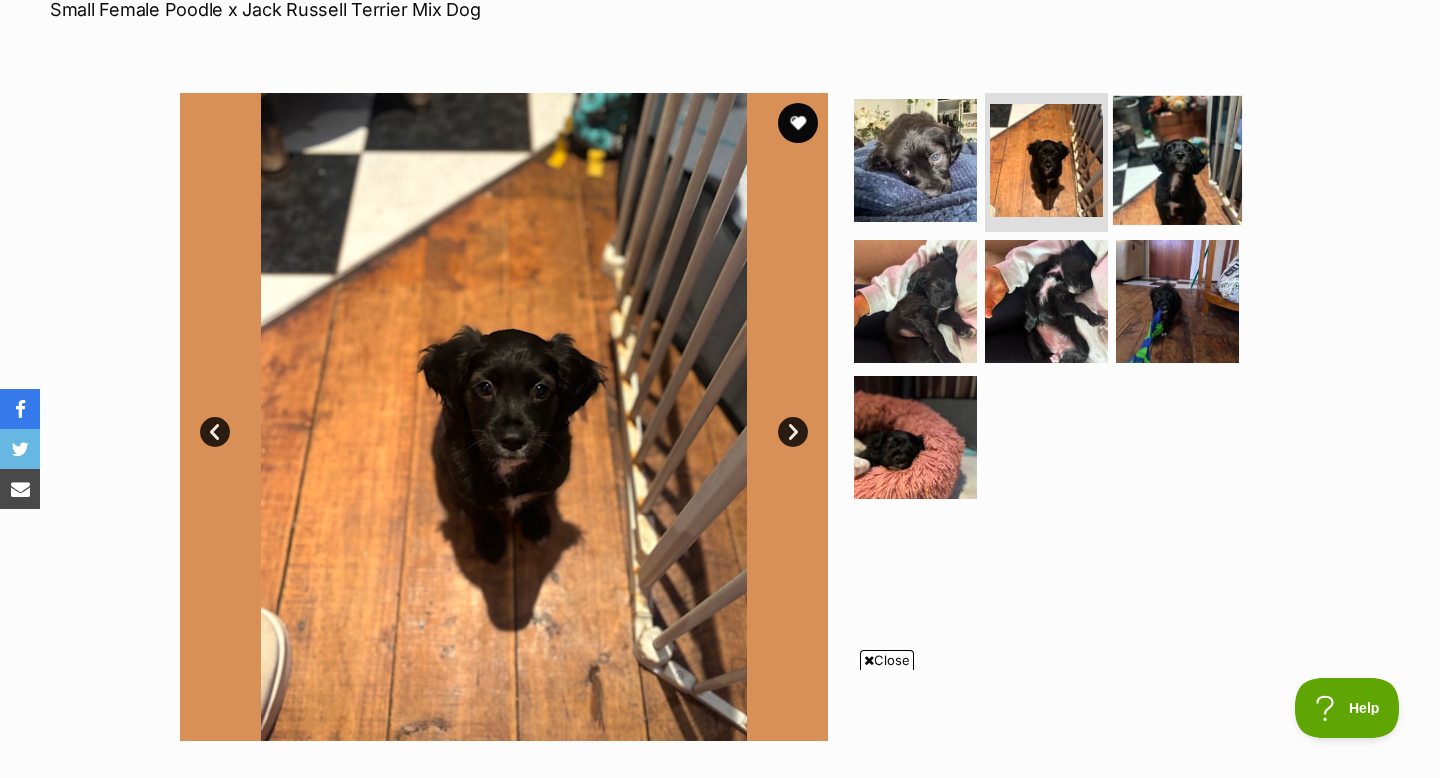 click at bounding box center [1177, 159] 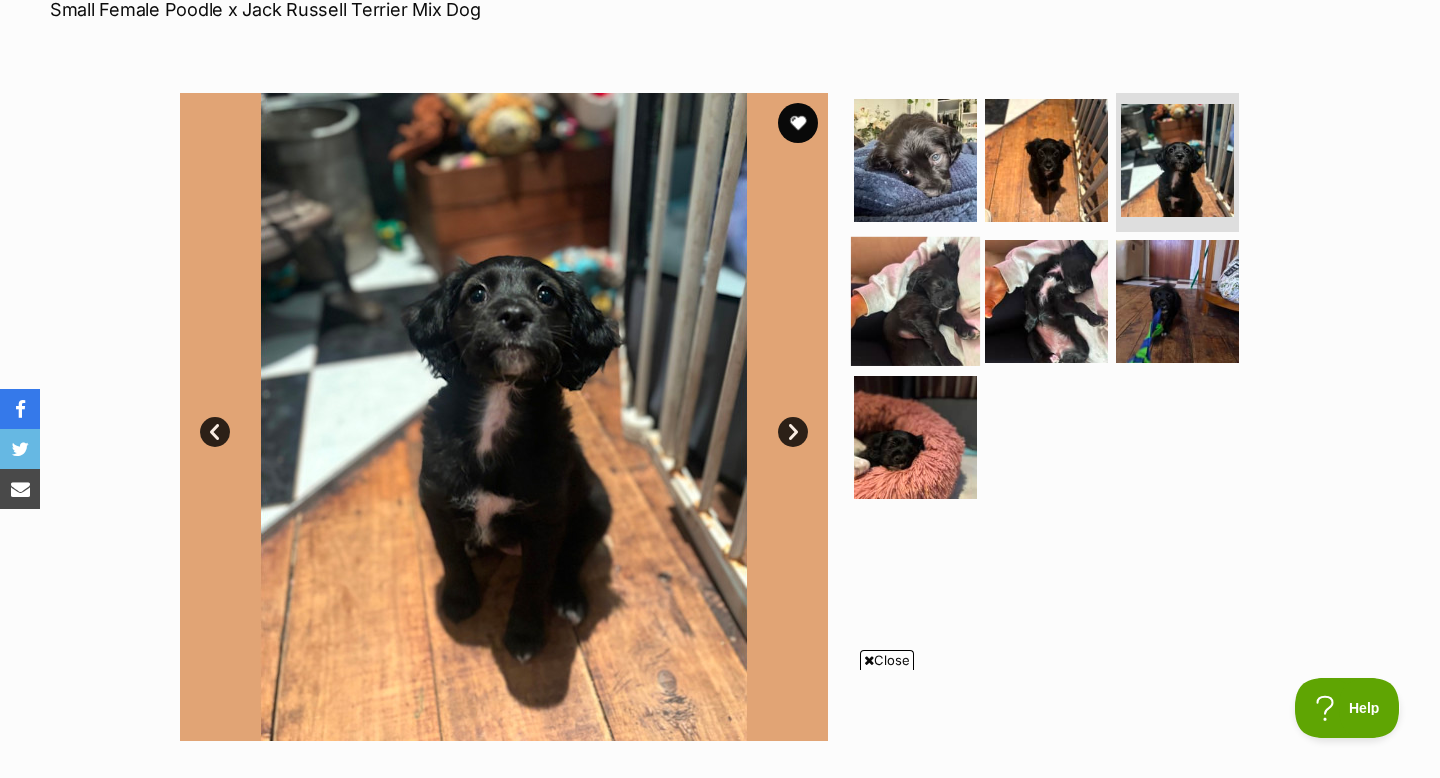 click at bounding box center [915, 301] 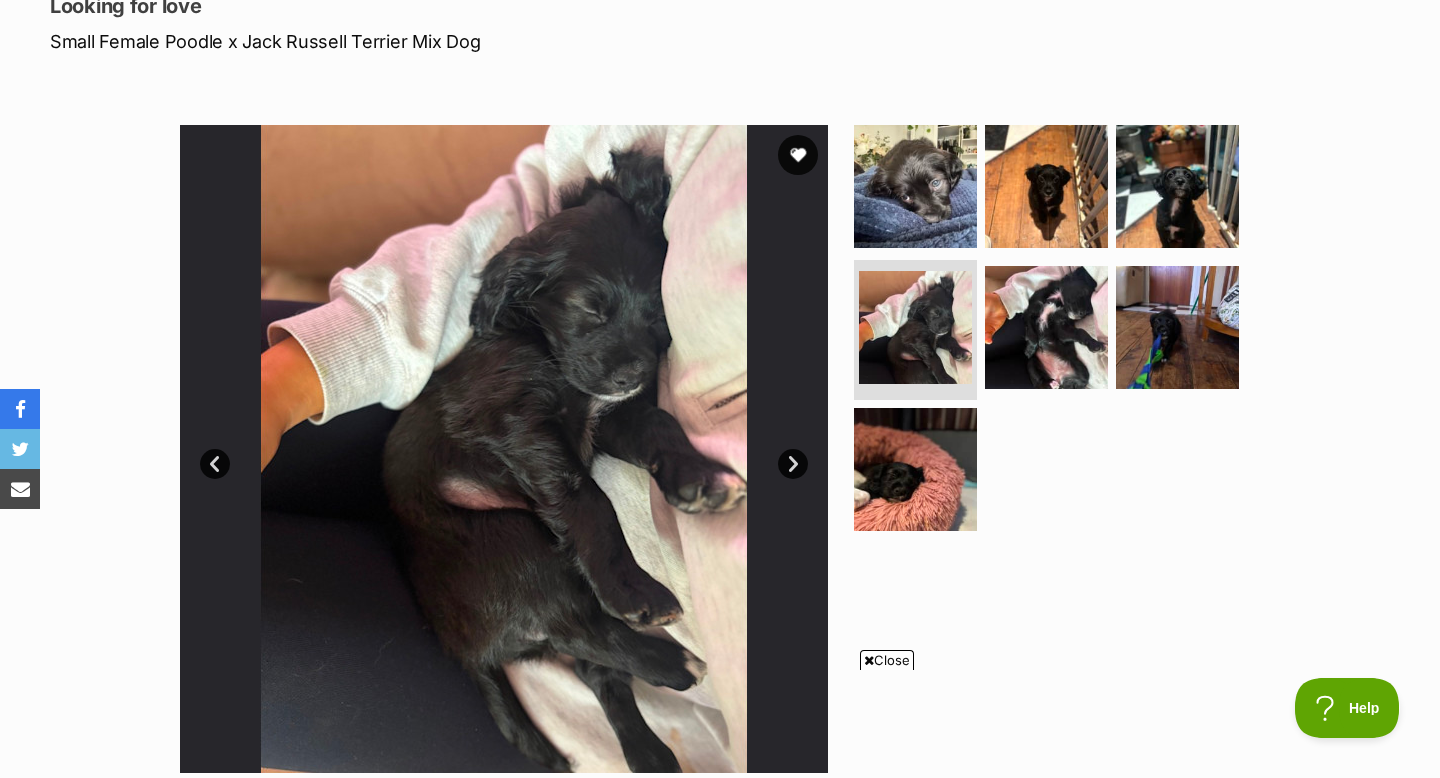 scroll, scrollTop: 288, scrollLeft: 0, axis: vertical 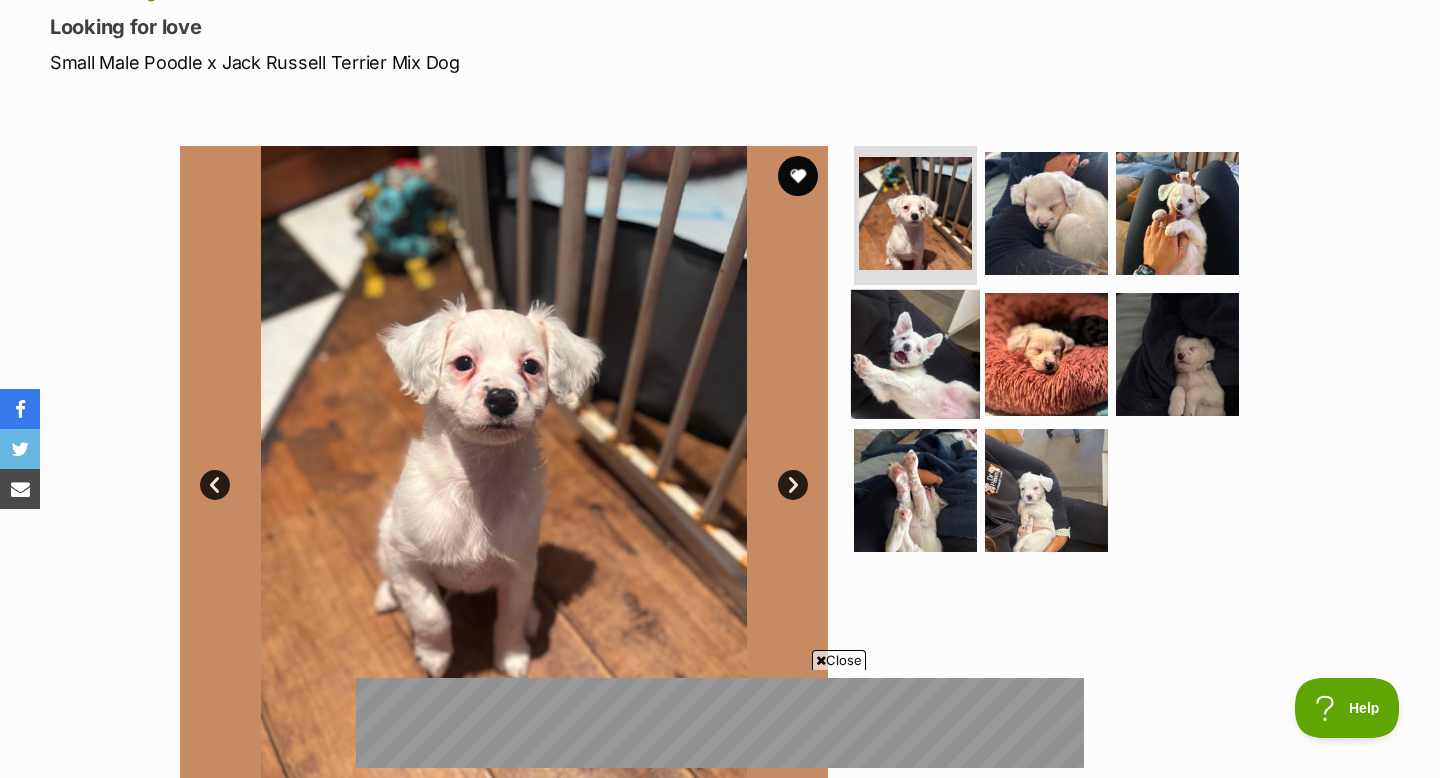 click at bounding box center (915, 354) 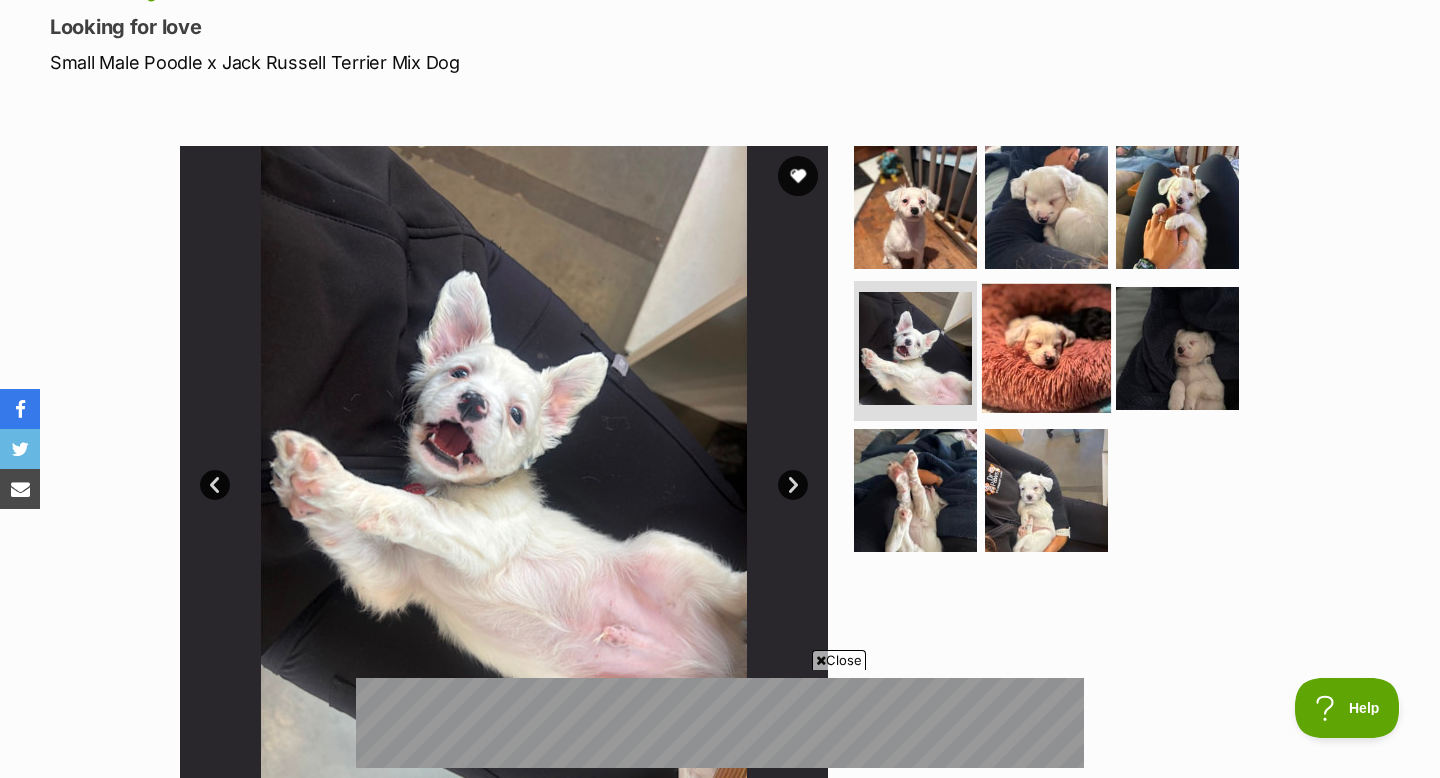 click at bounding box center [1046, 348] 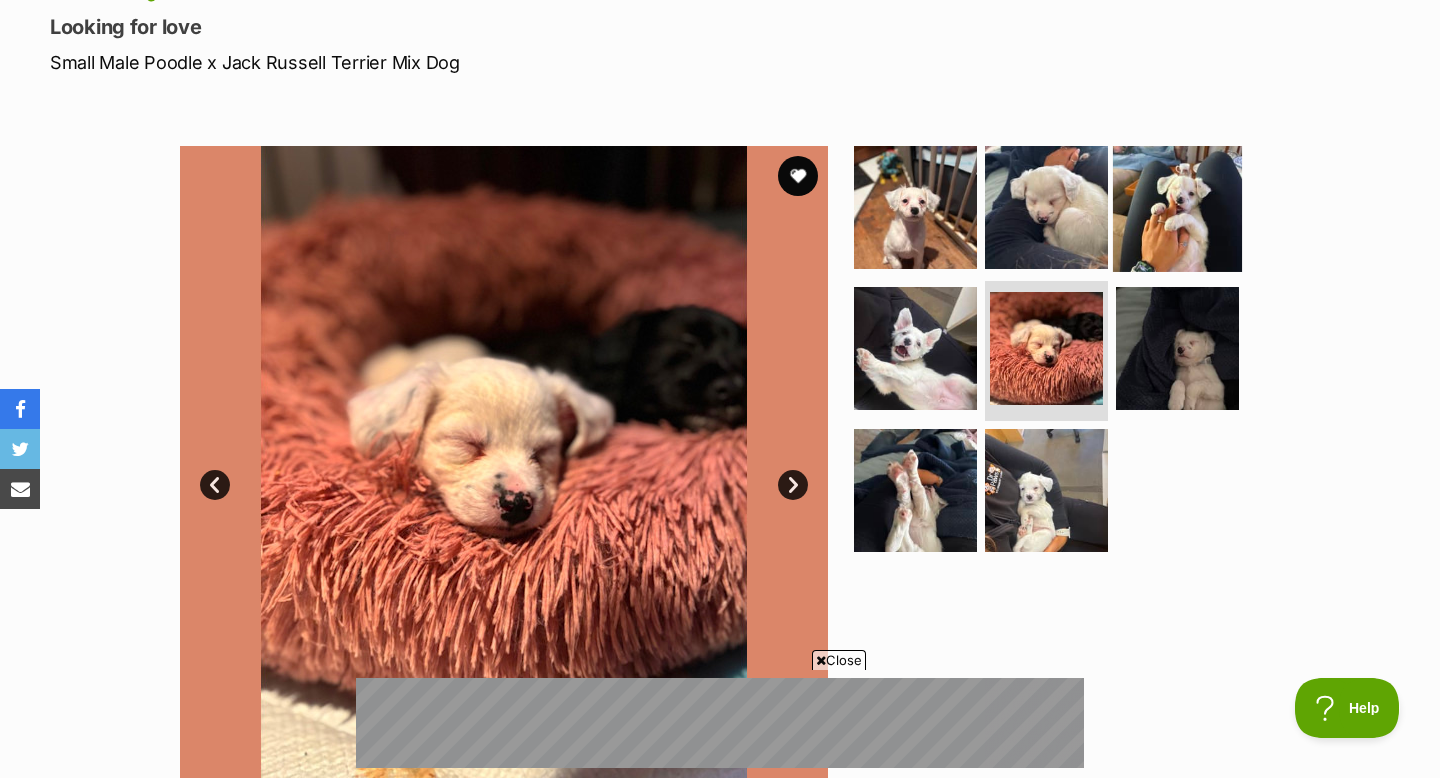 click at bounding box center (1177, 206) 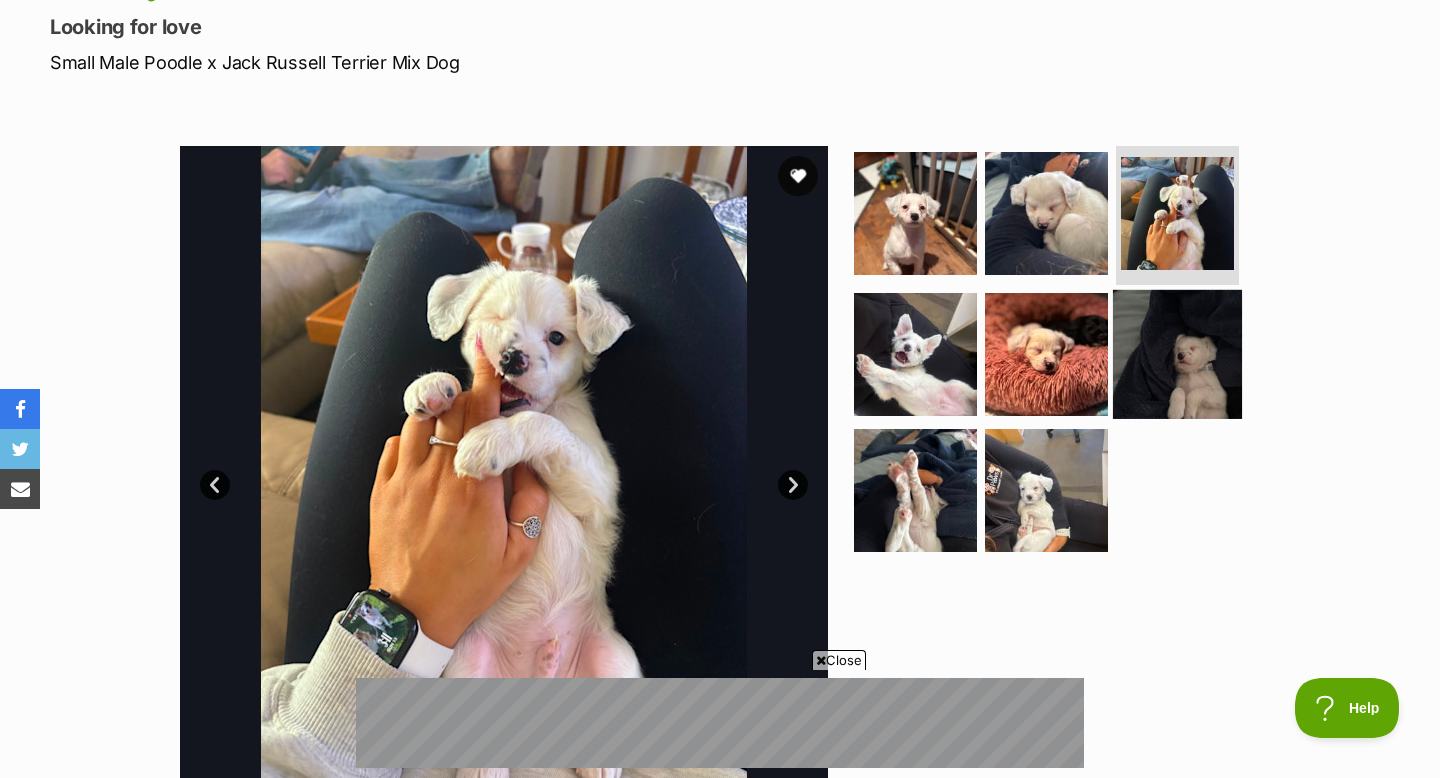 click at bounding box center (1177, 354) 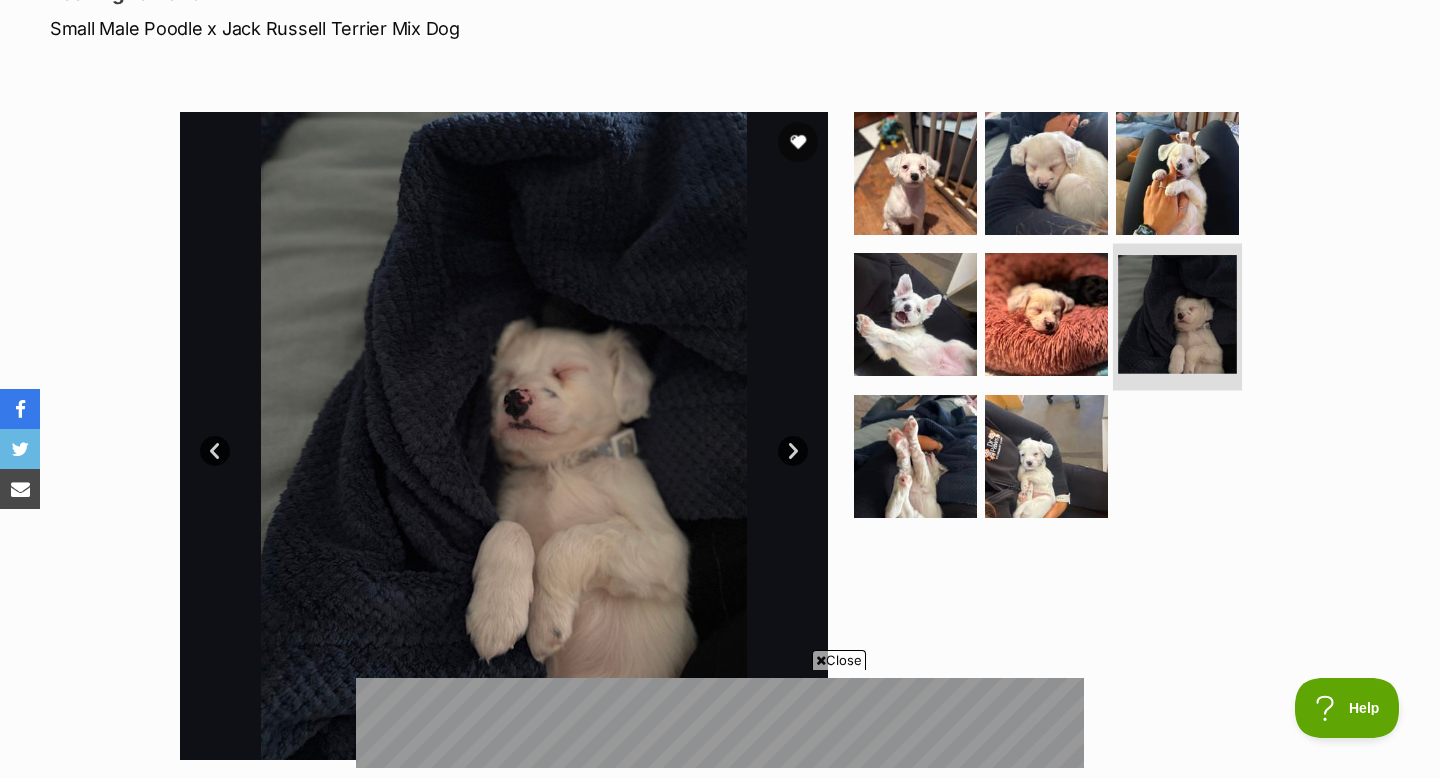 scroll, scrollTop: 316, scrollLeft: 0, axis: vertical 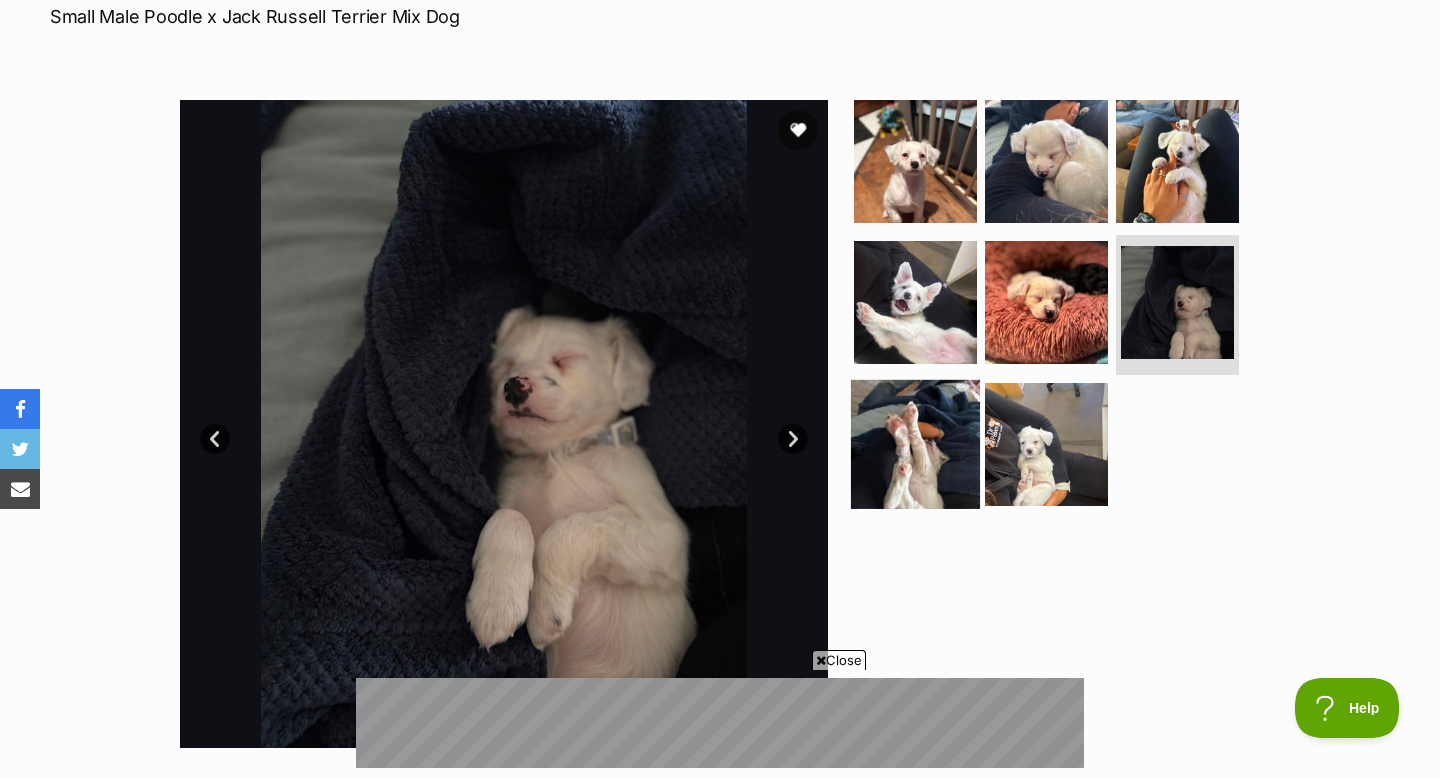 click at bounding box center (915, 444) 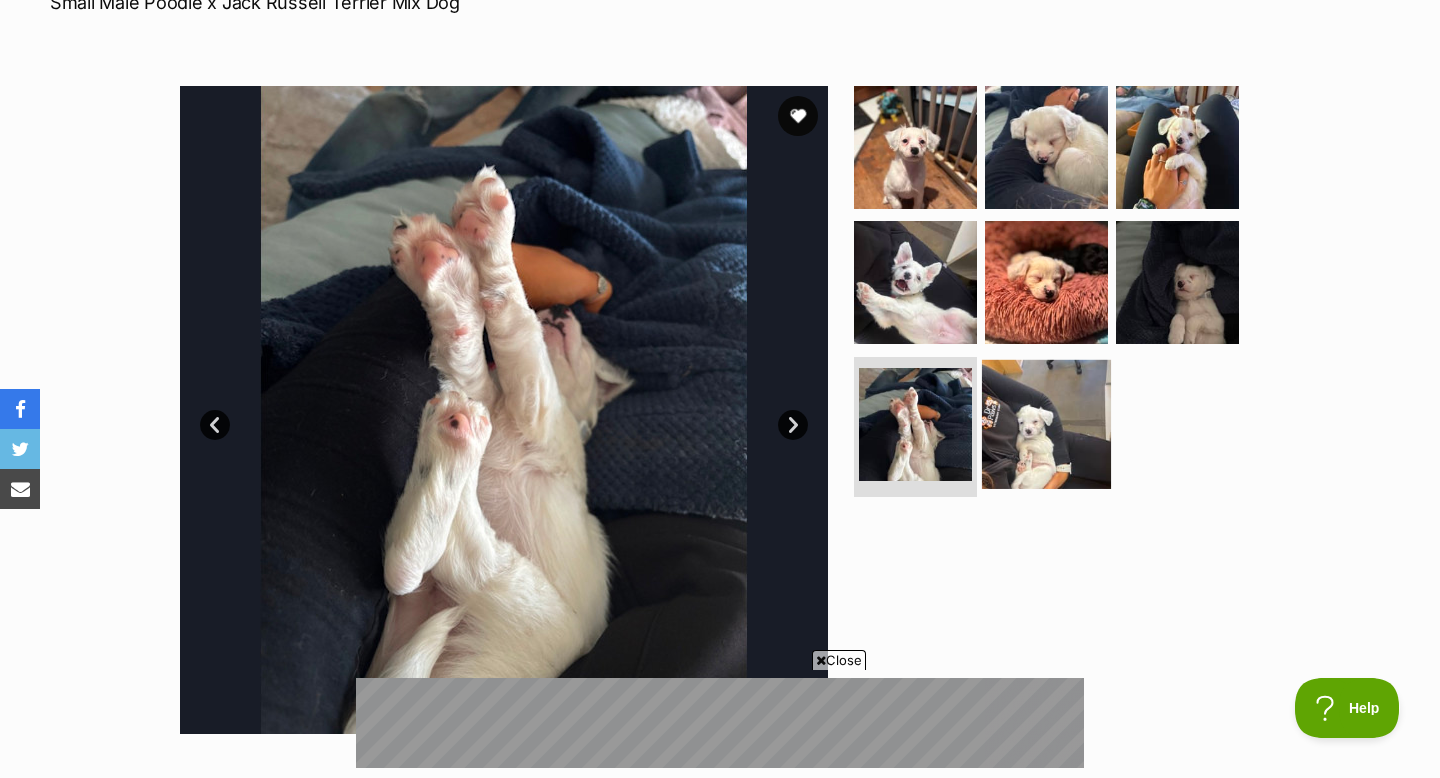 scroll, scrollTop: 326, scrollLeft: 0, axis: vertical 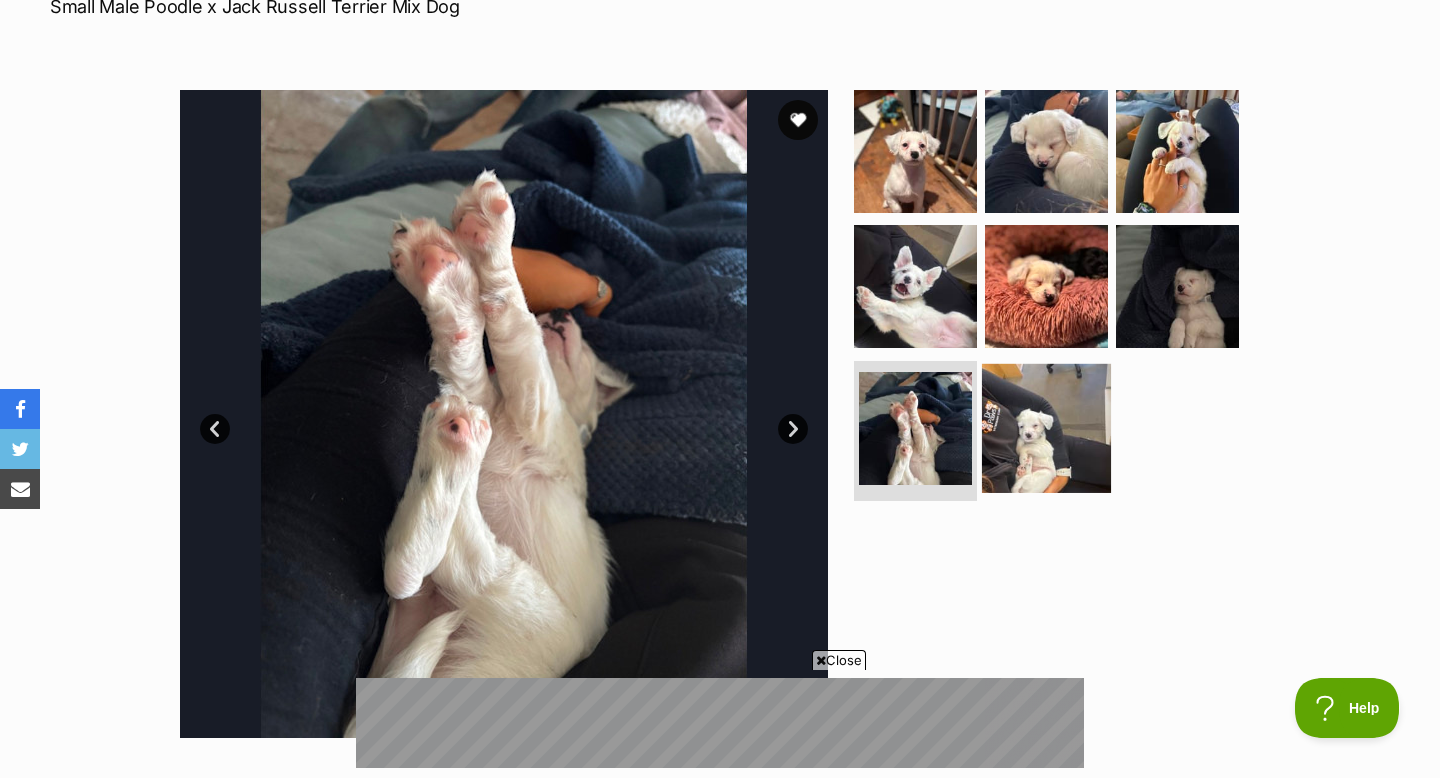 click at bounding box center [1046, 428] 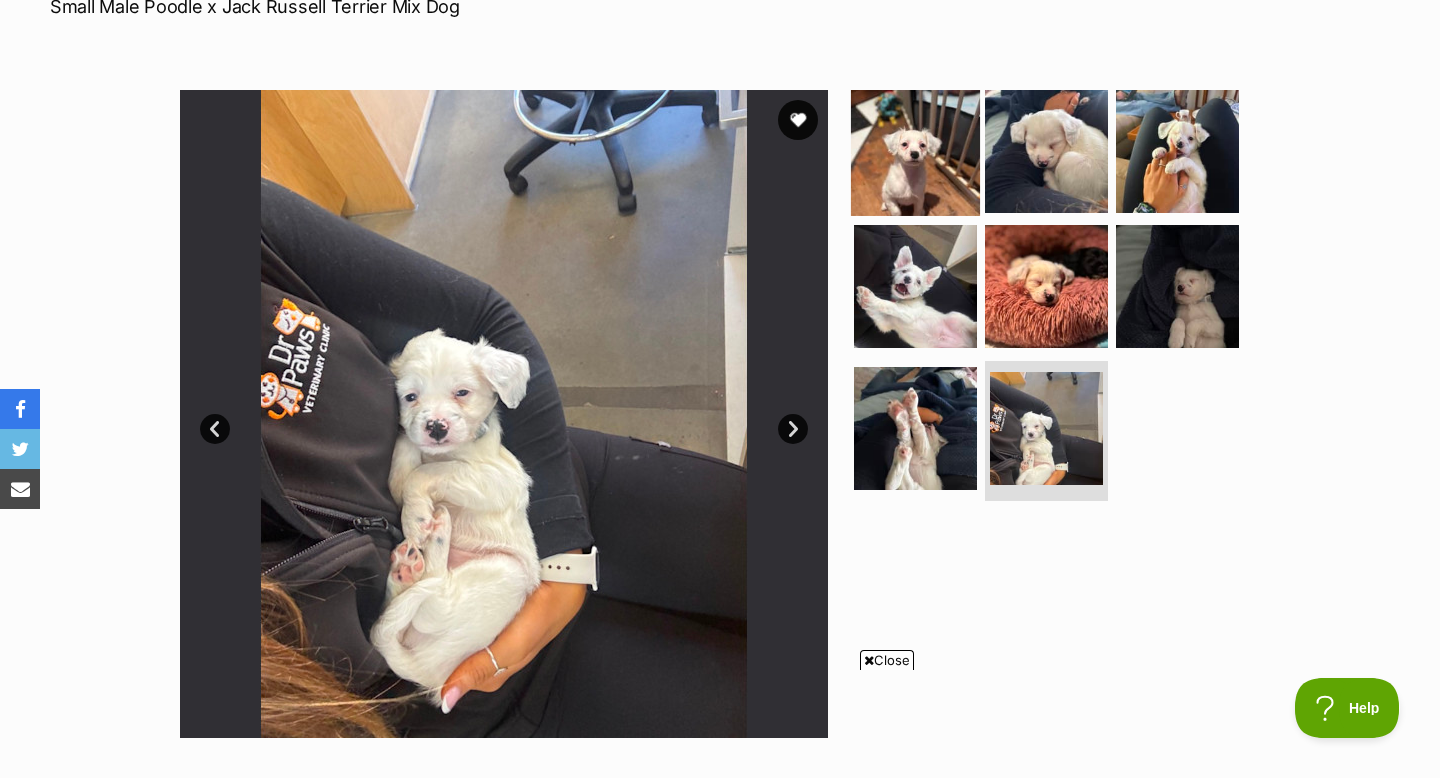 click at bounding box center (915, 150) 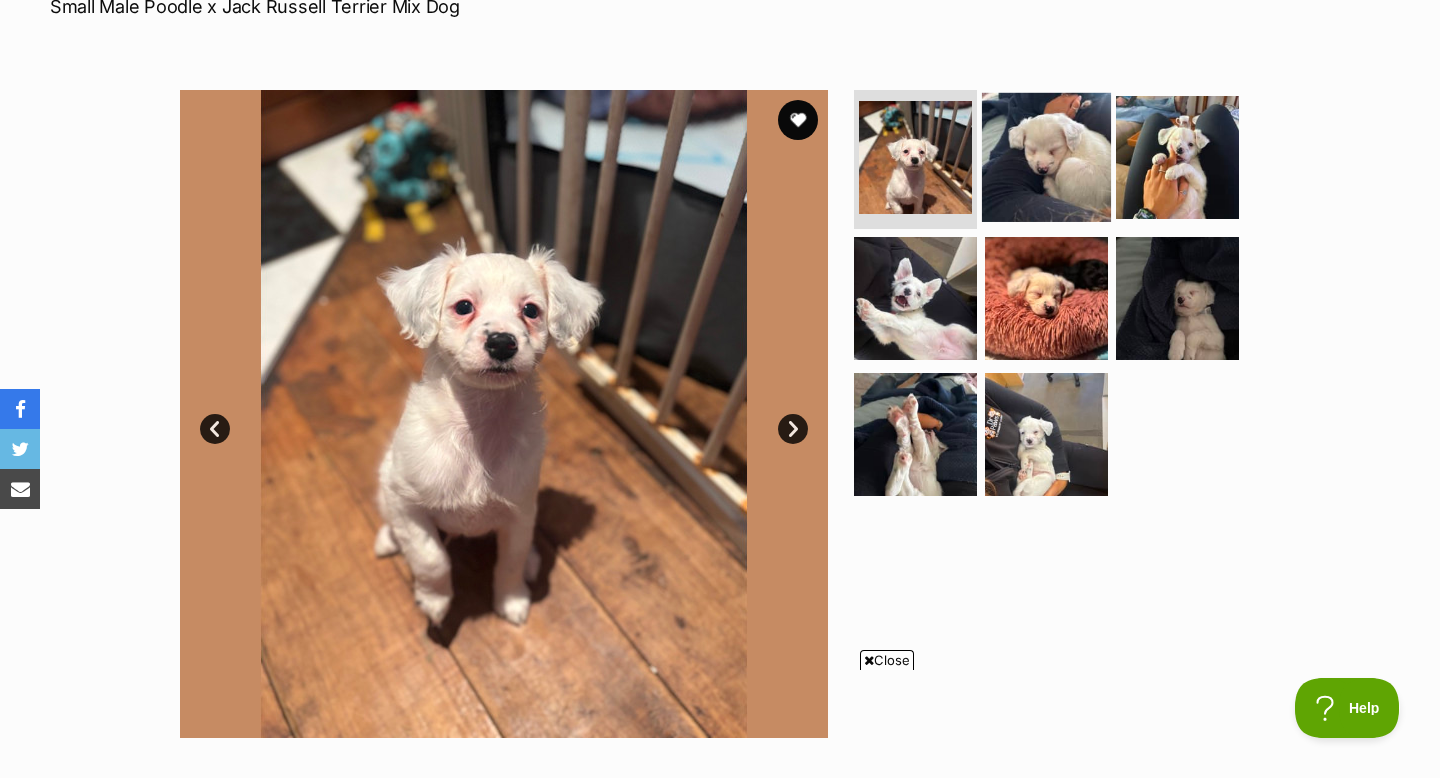 click at bounding box center [1046, 156] 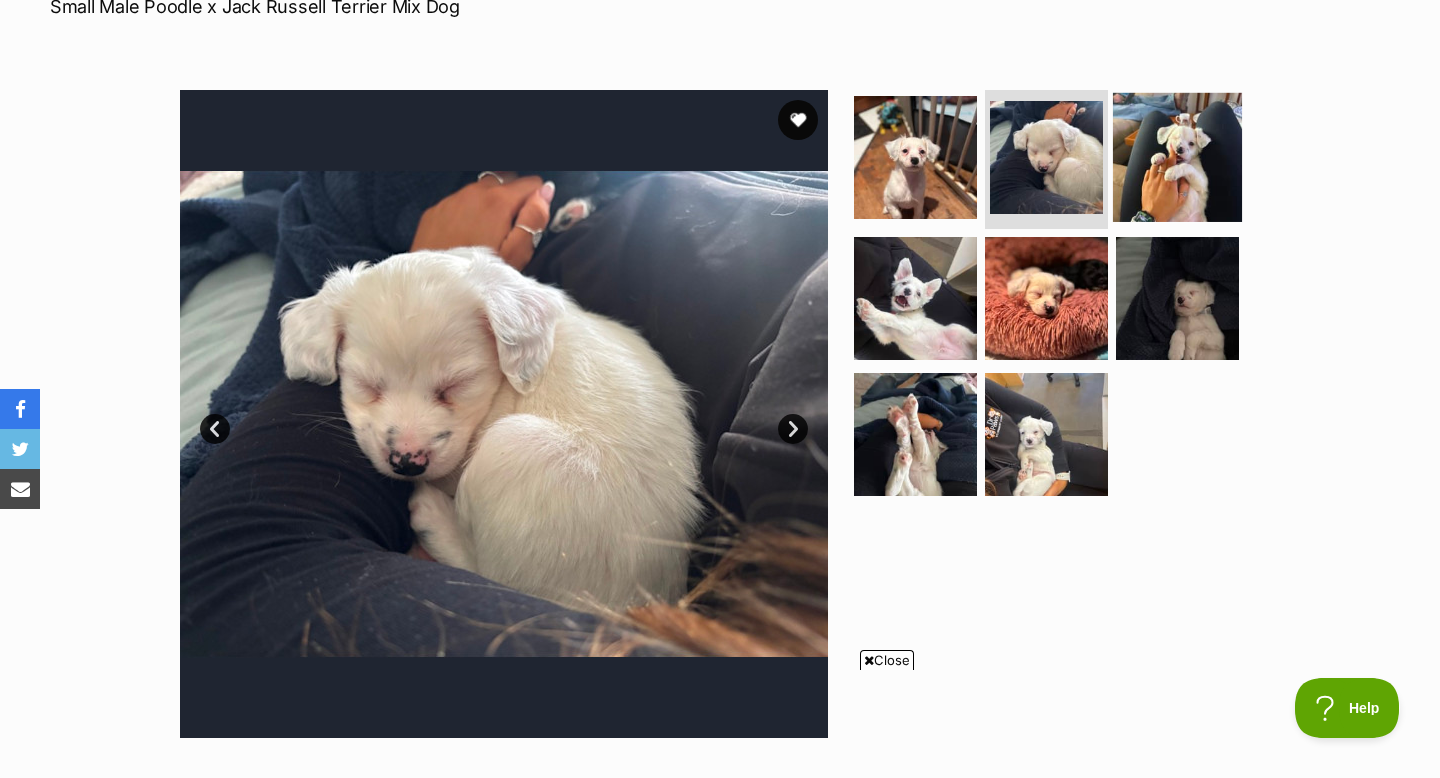 click at bounding box center [1177, 156] 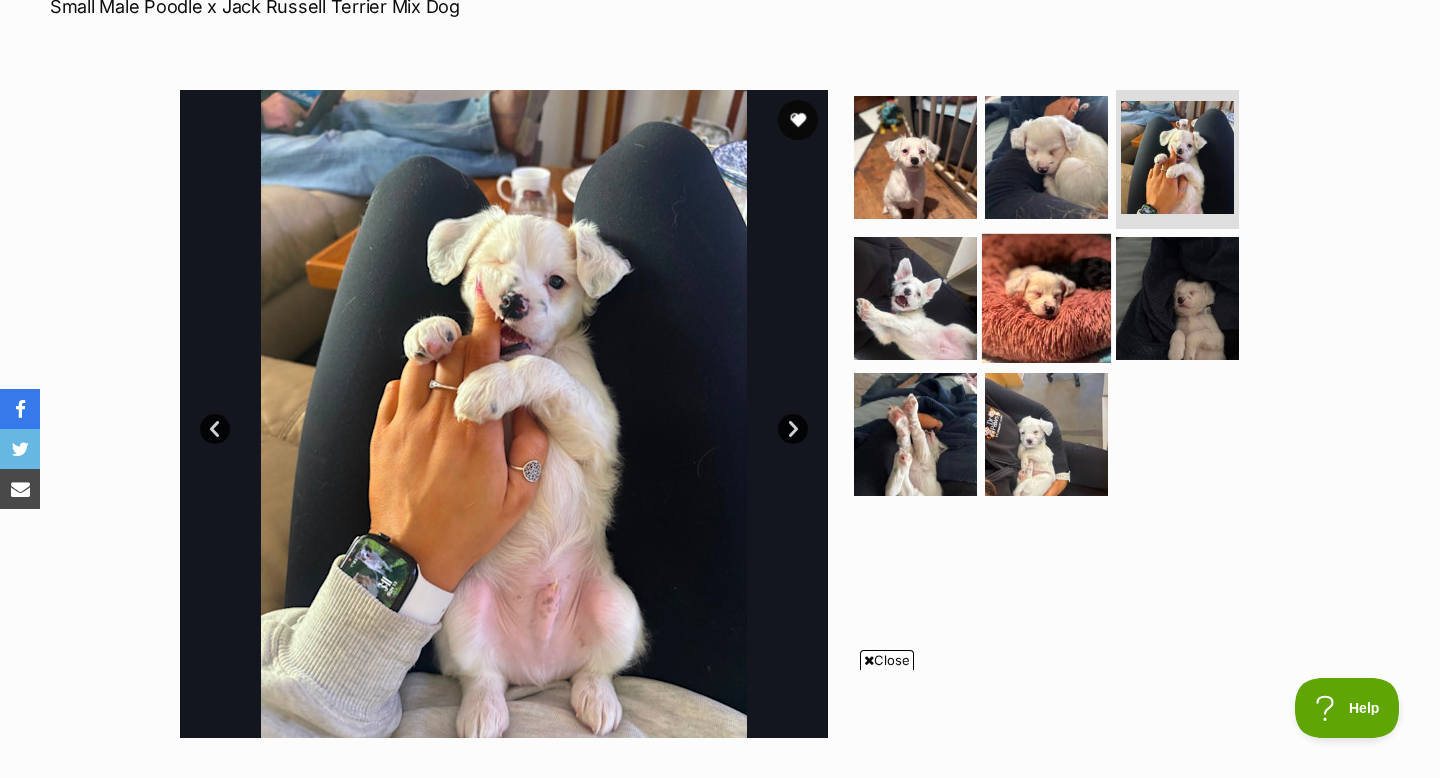 click at bounding box center [1046, 298] 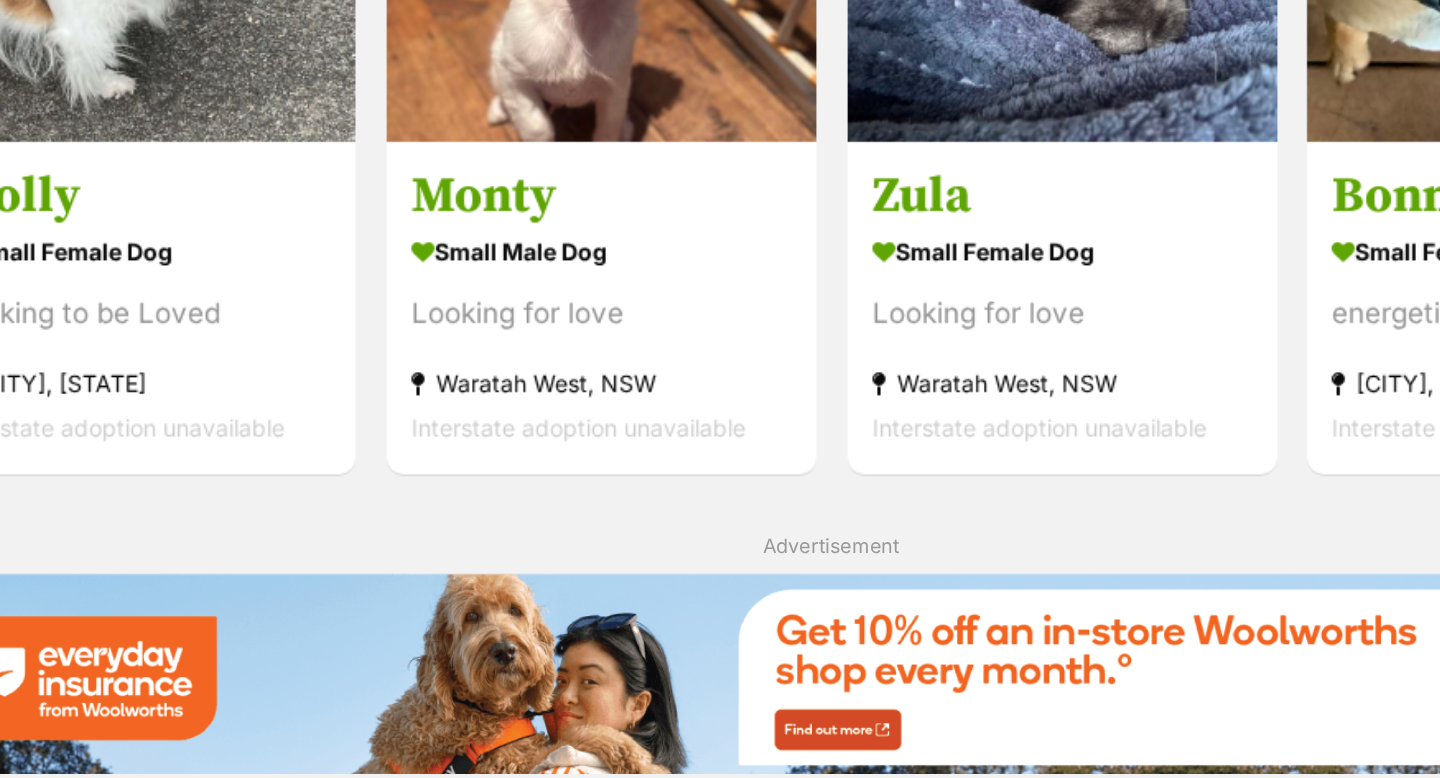 scroll, scrollTop: 1859, scrollLeft: 0, axis: vertical 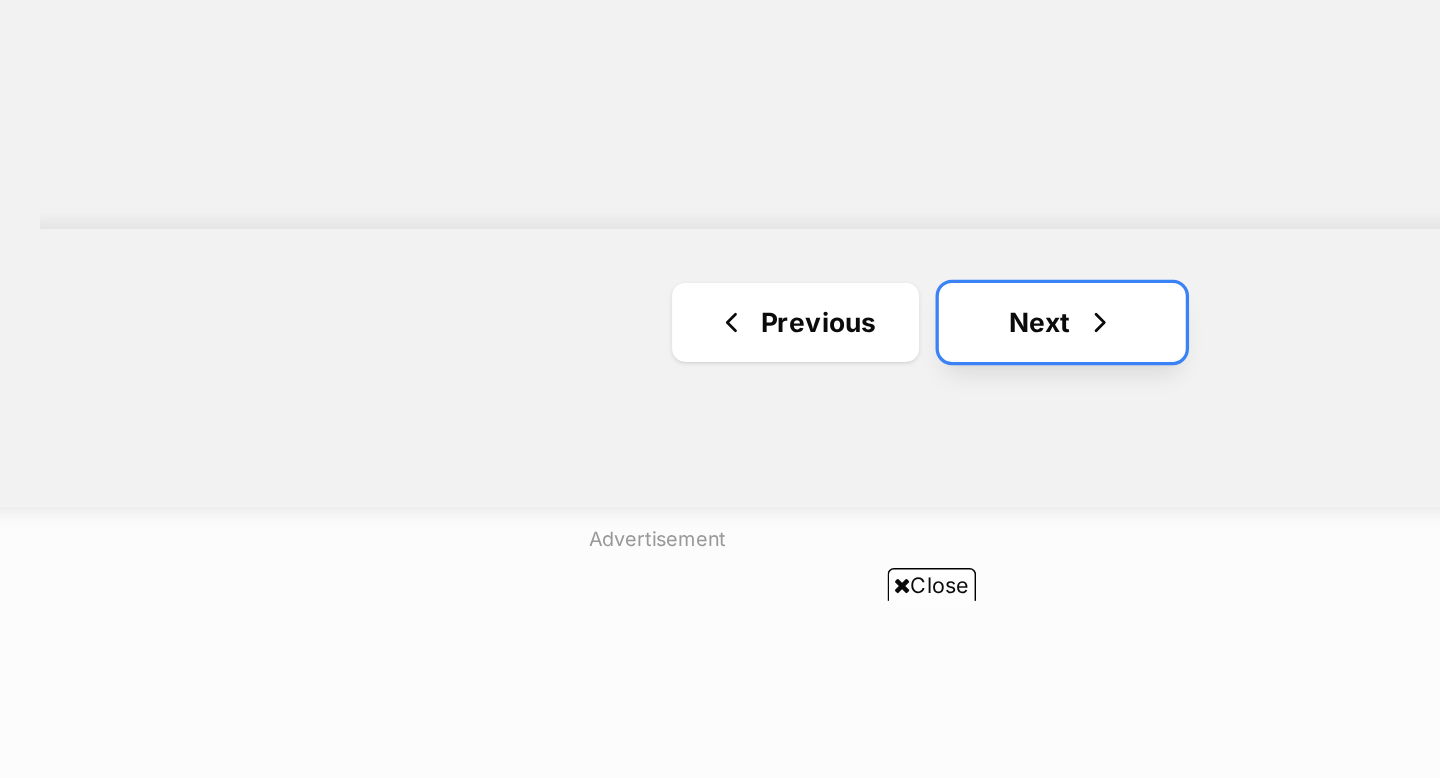 click on "Next" at bounding box center (966, 501) 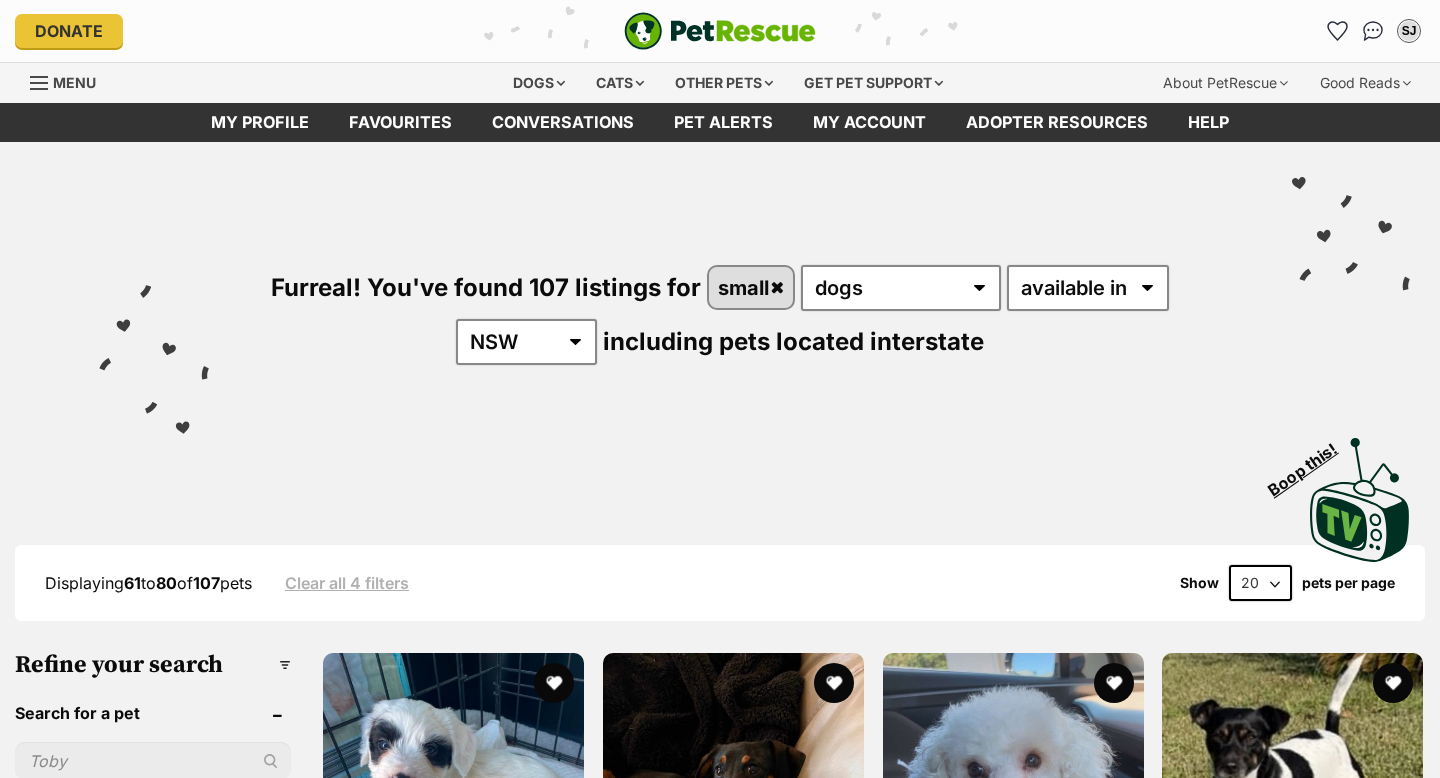 scroll, scrollTop: 0, scrollLeft: 0, axis: both 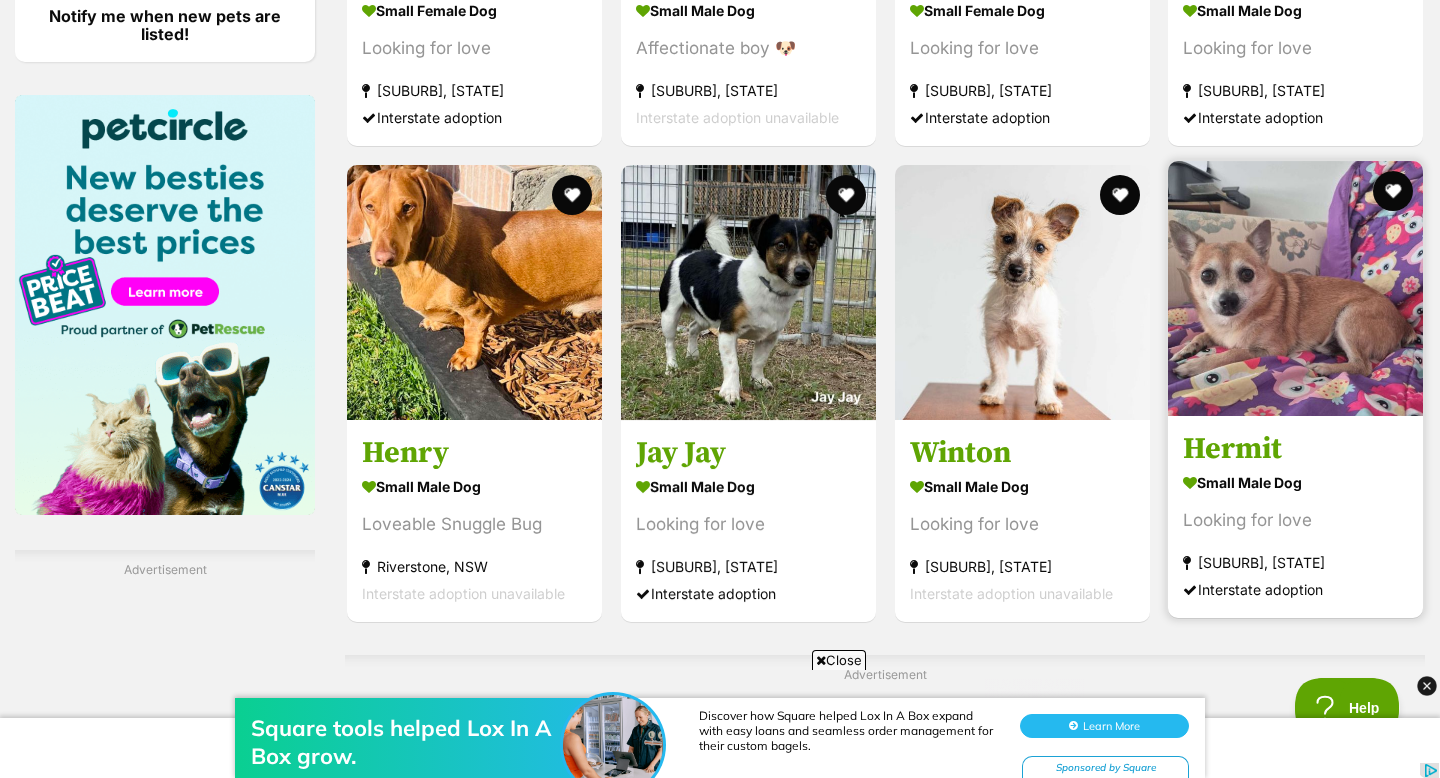click at bounding box center [1295, 288] 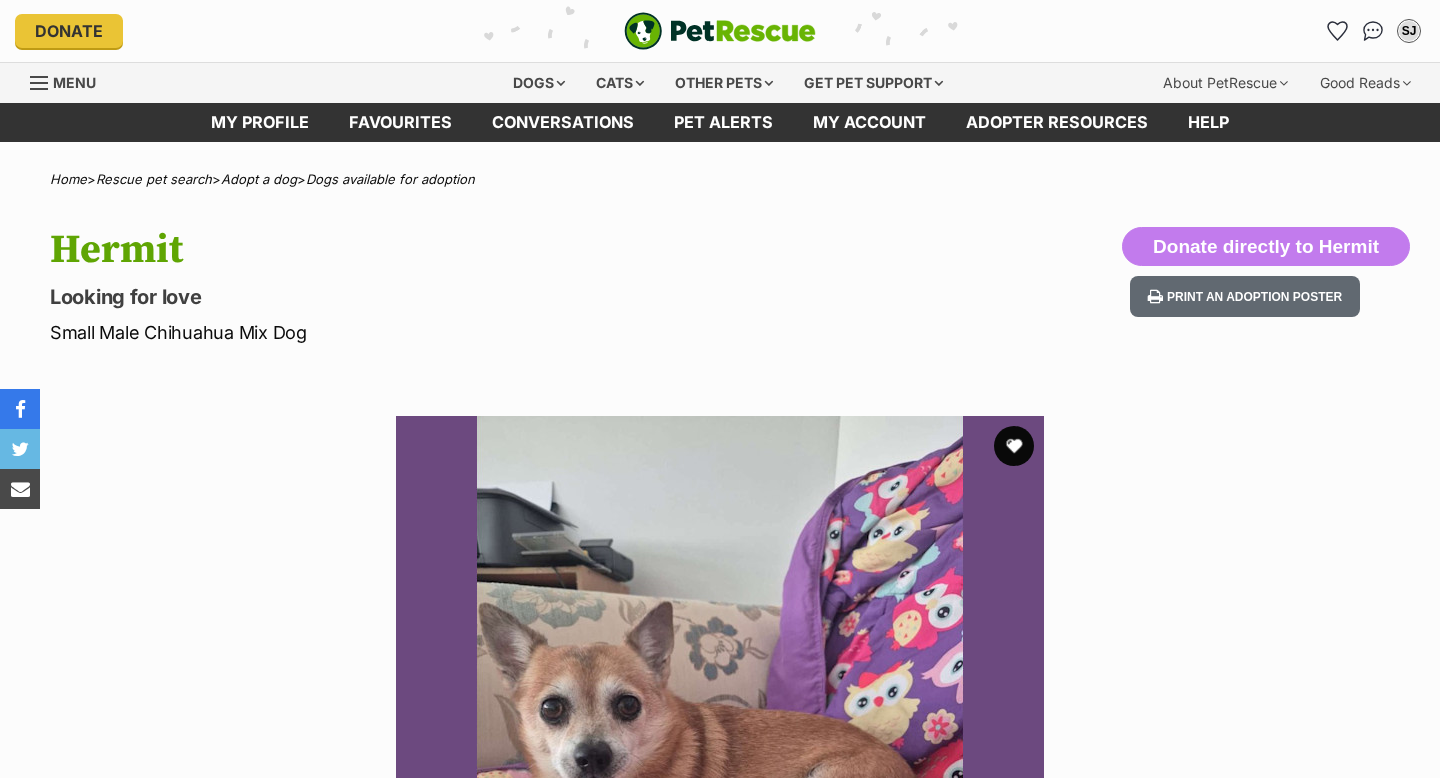 scroll, scrollTop: 0, scrollLeft: 0, axis: both 